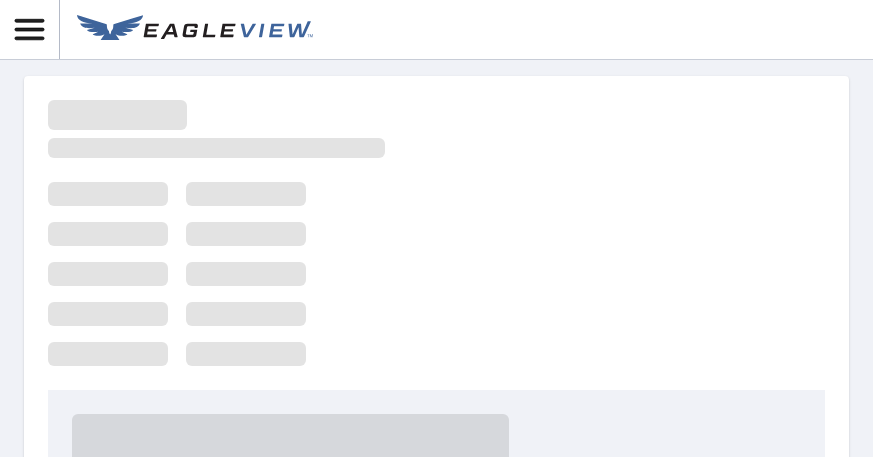 scroll, scrollTop: 0, scrollLeft: 0, axis: both 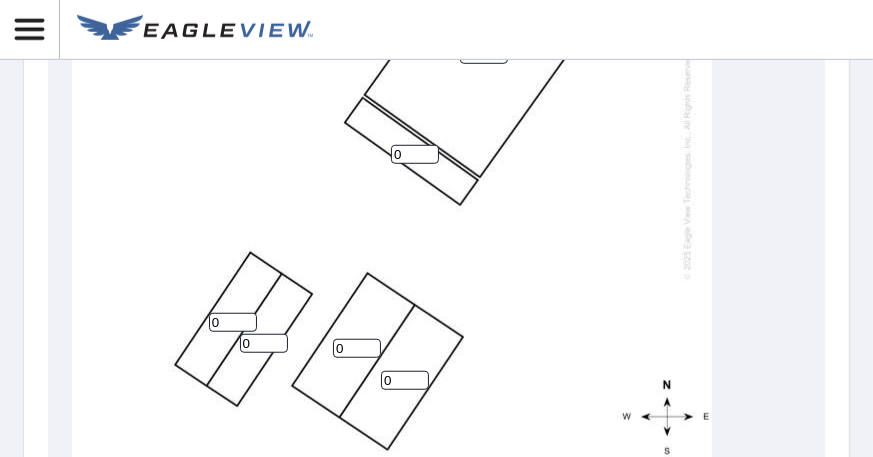 click on "0" at bounding box center (415, 154) 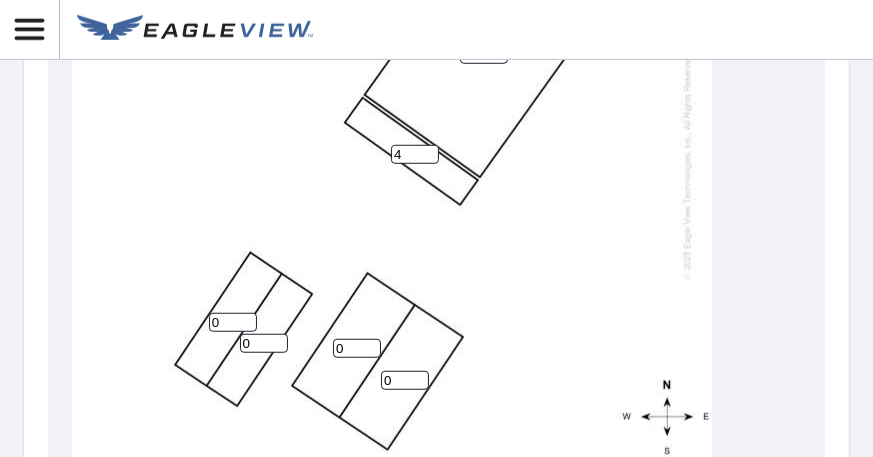 type on "4" 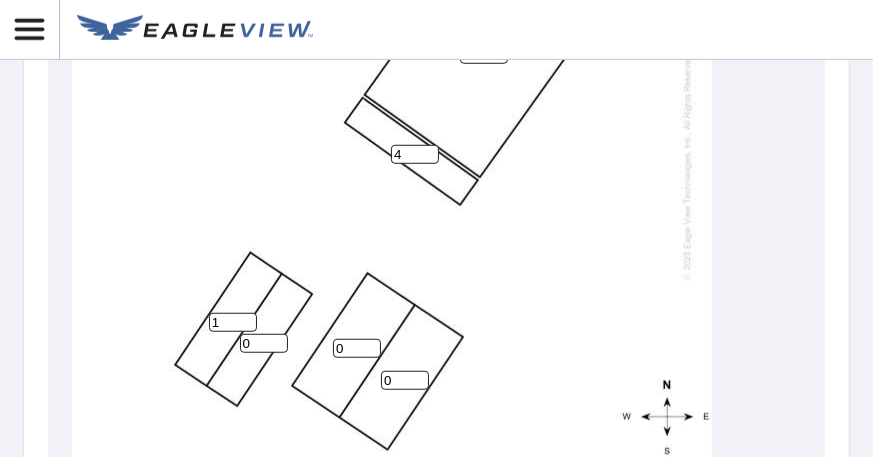 click on "1" at bounding box center (233, 322) 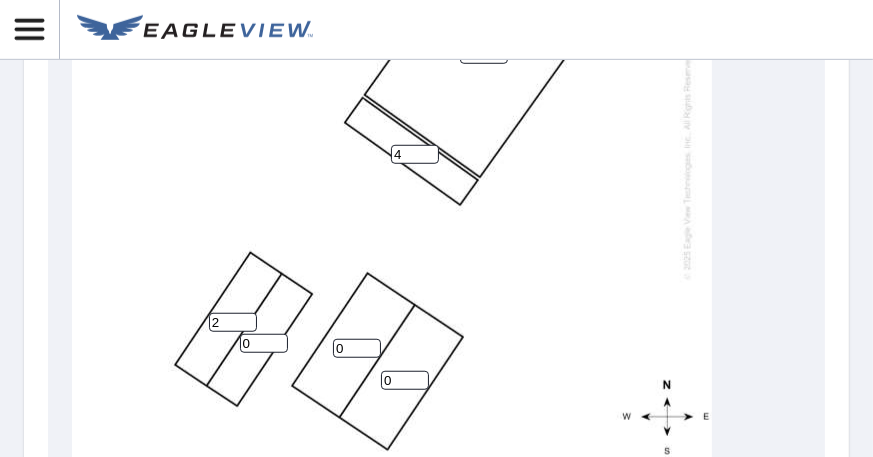 click on "2" at bounding box center (233, 322) 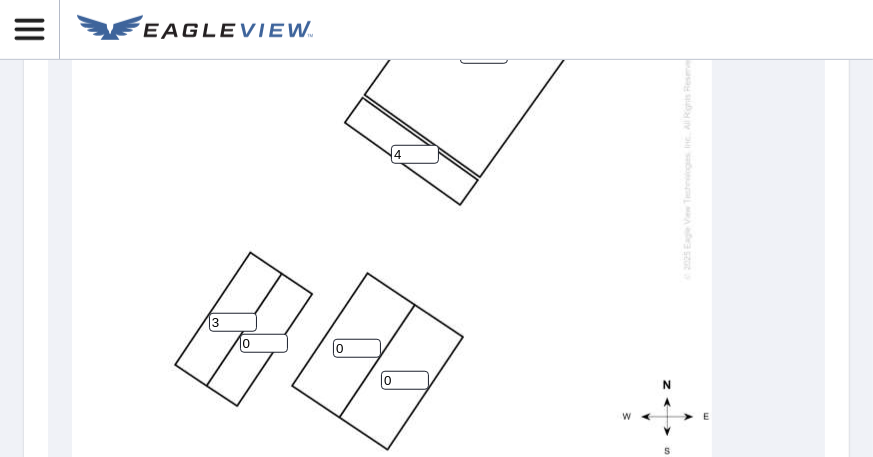 click on "3" at bounding box center [233, 322] 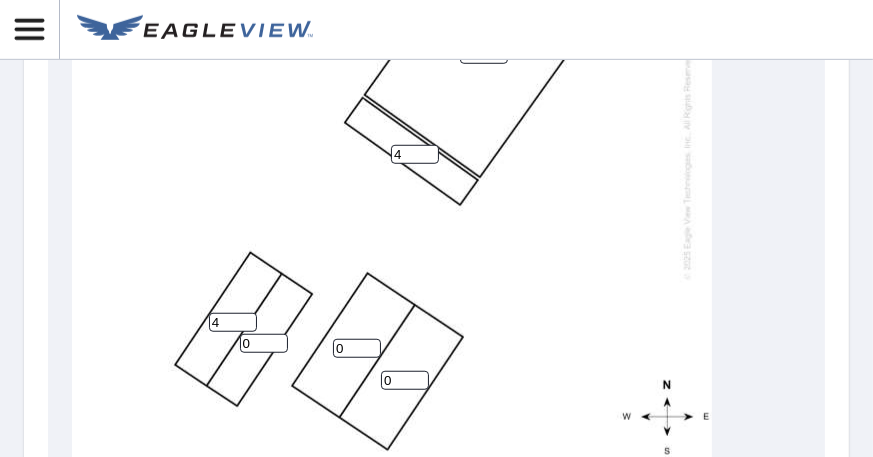 click on "4" at bounding box center (233, 322) 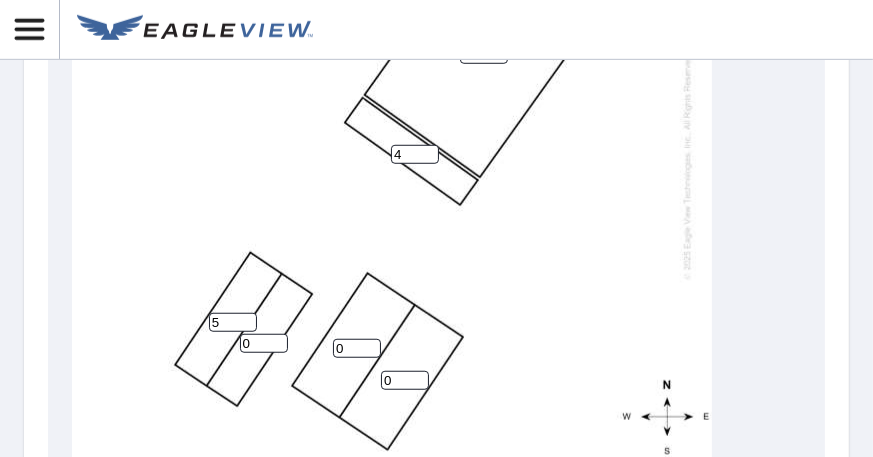 type on "5" 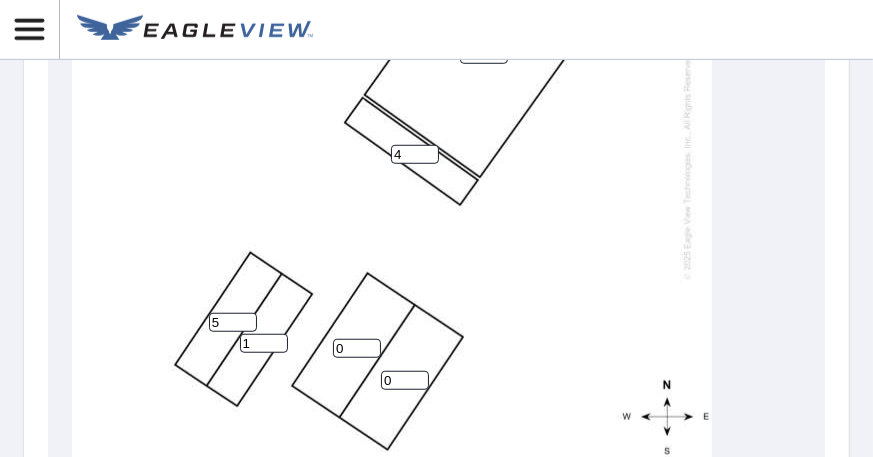 click on "1" at bounding box center [264, 343] 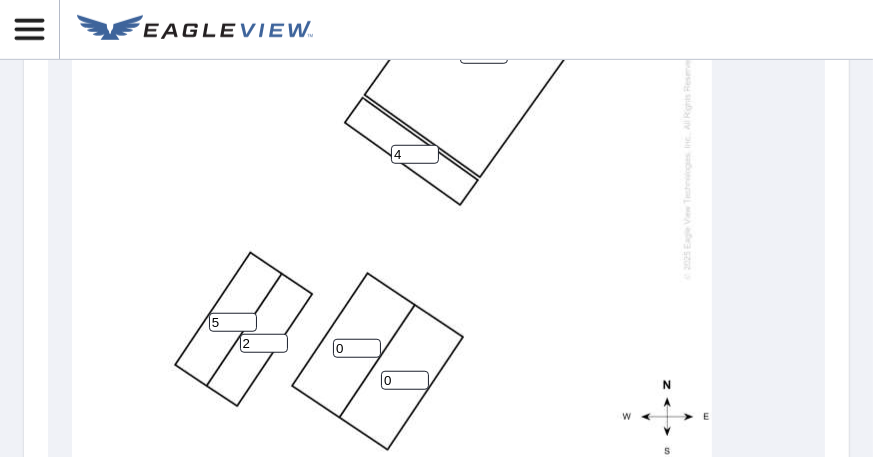 click on "2" at bounding box center [264, 343] 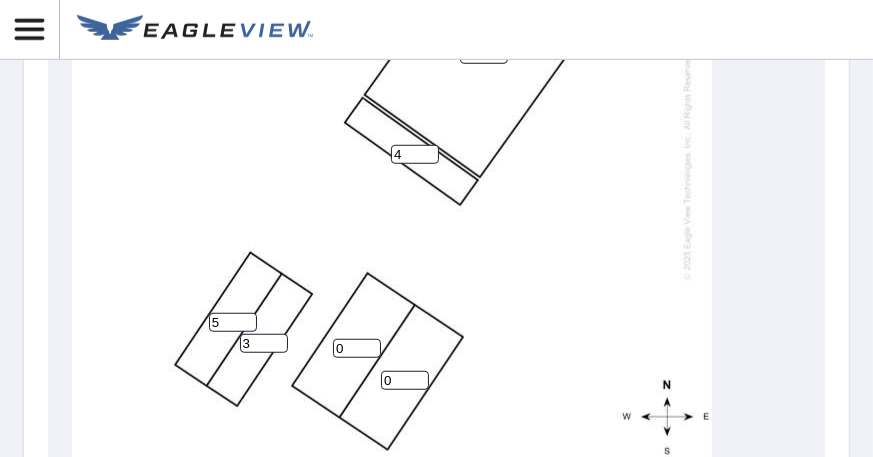 click on "3" at bounding box center [264, 343] 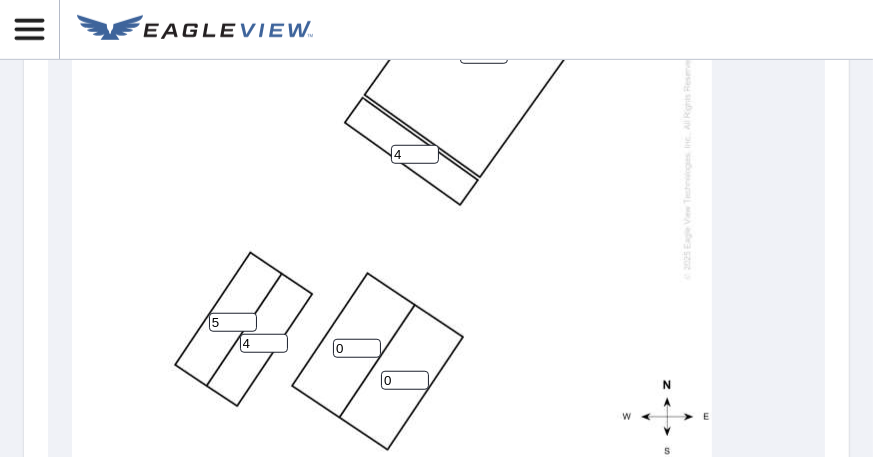 click on "4" at bounding box center [264, 343] 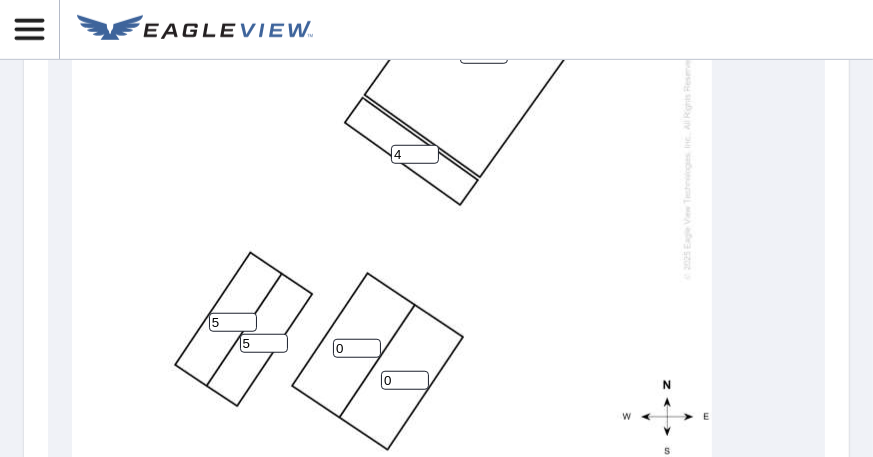 type on "5" 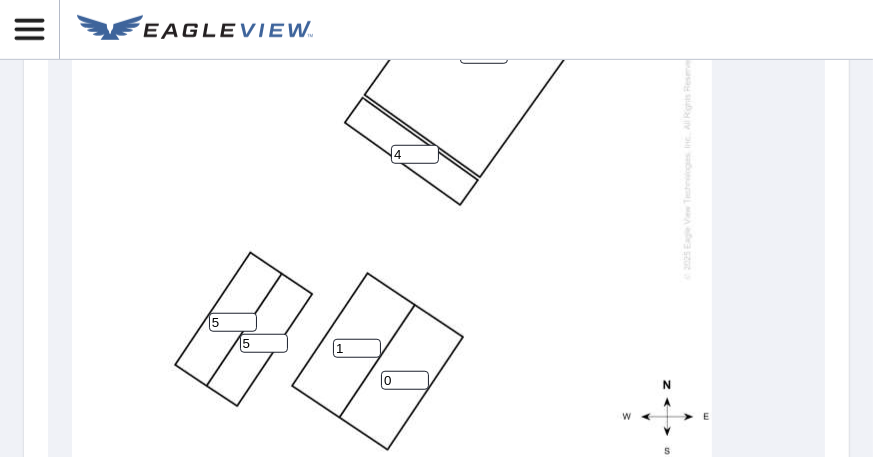 click on "1" at bounding box center [357, 348] 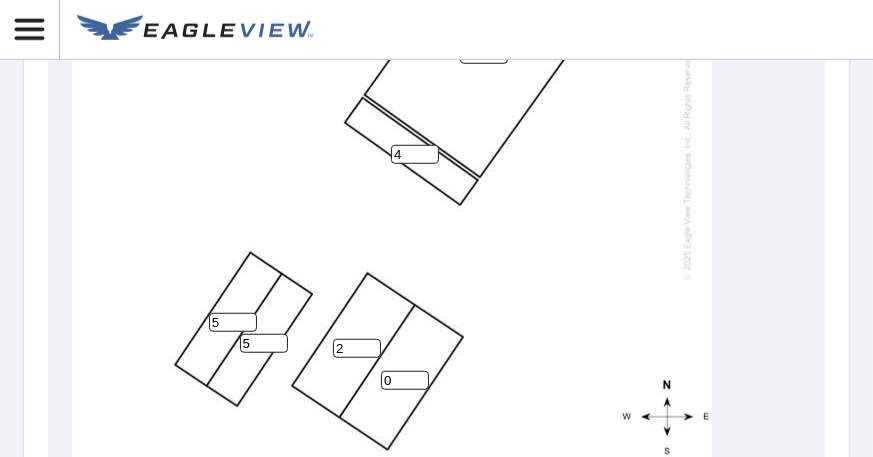 click on "2" at bounding box center [357, 348] 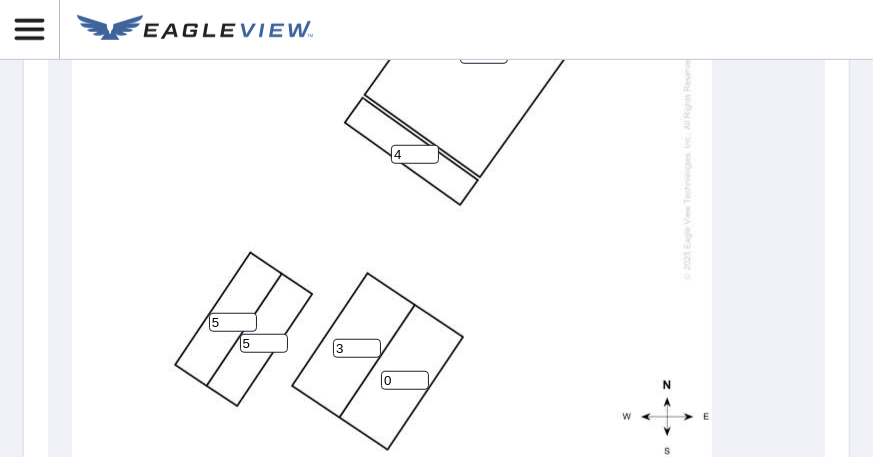 click on "3" at bounding box center (357, 348) 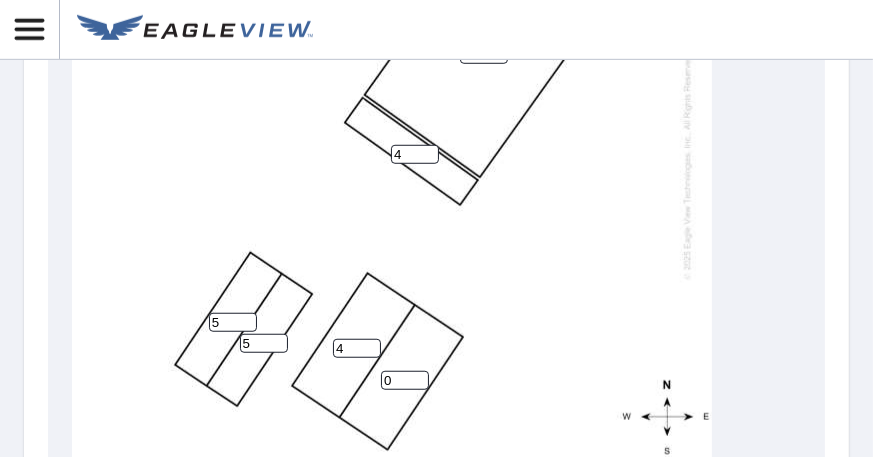 click on "4" at bounding box center [357, 348] 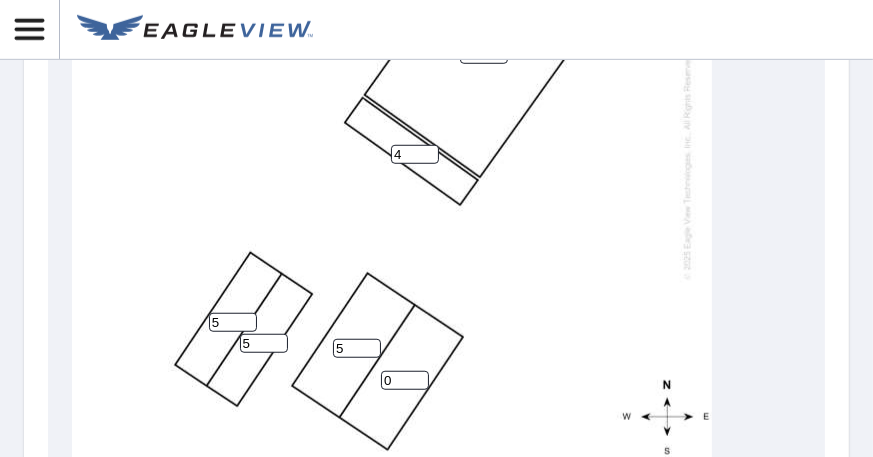 type on "5" 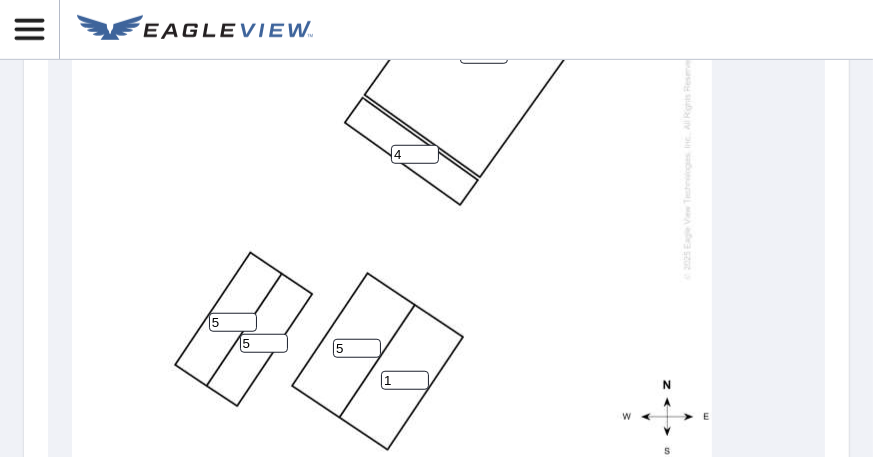 click on "1" at bounding box center (405, 380) 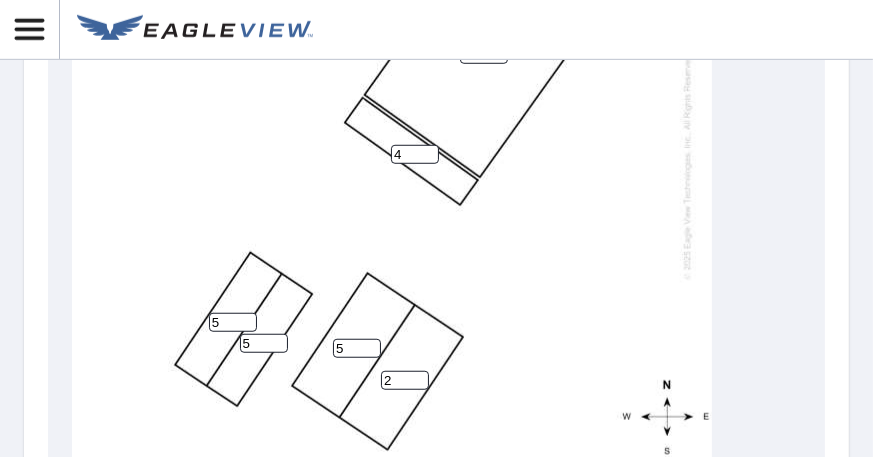 click on "2" at bounding box center (405, 380) 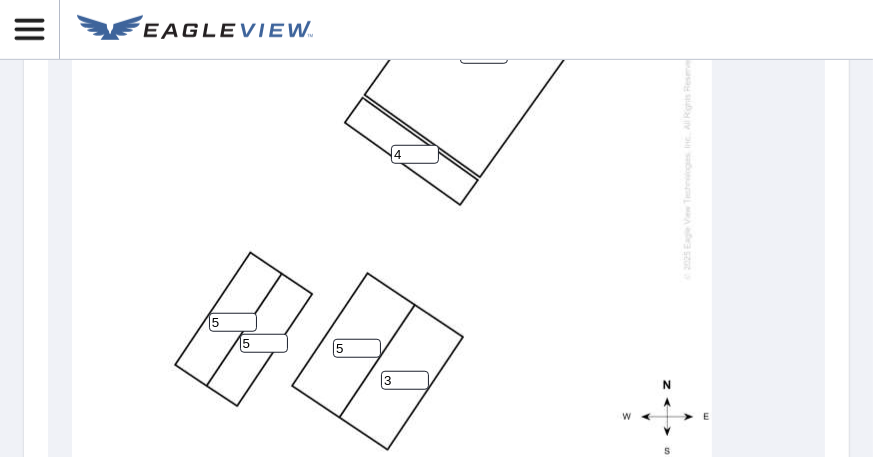 click on "3" at bounding box center (405, 380) 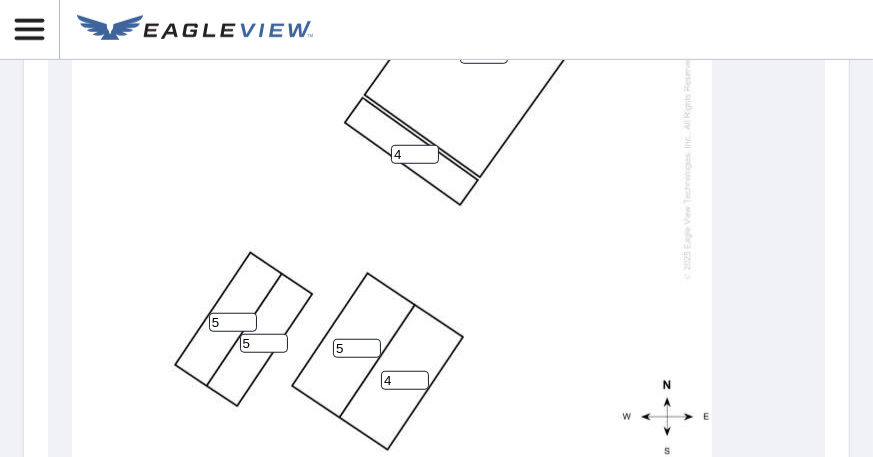 click on "4" at bounding box center [405, 380] 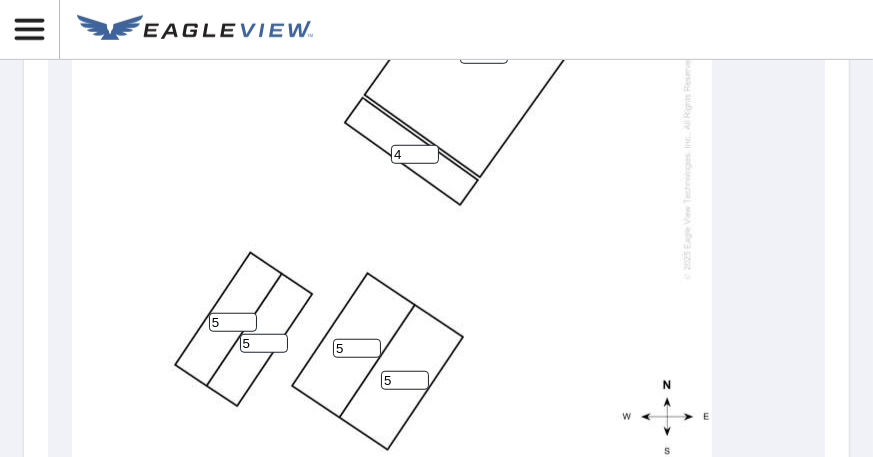 type on "5" 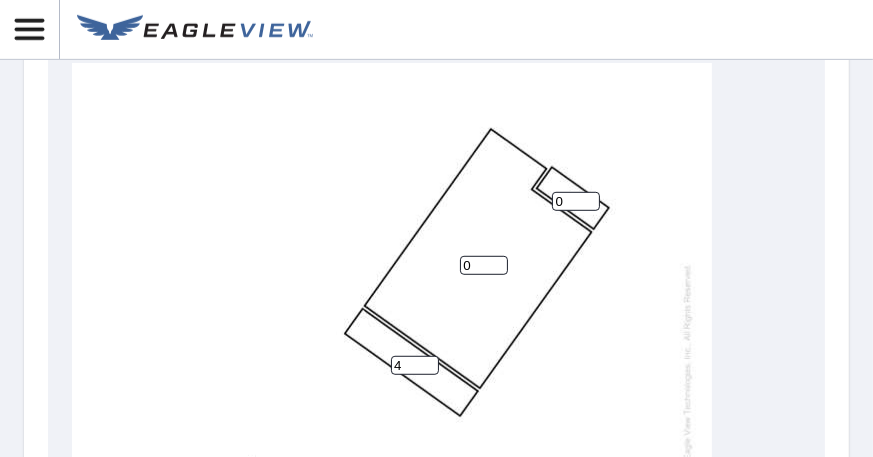 scroll, scrollTop: 1008, scrollLeft: 0, axis: vertical 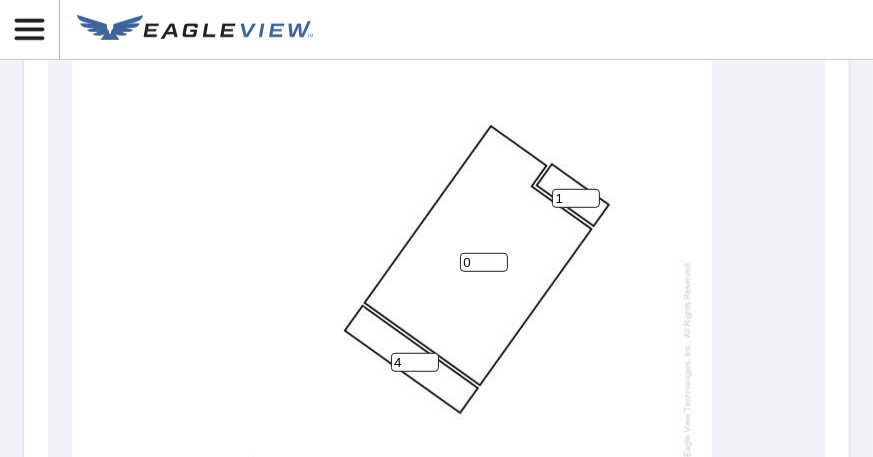 click on "1" at bounding box center (576, 198) 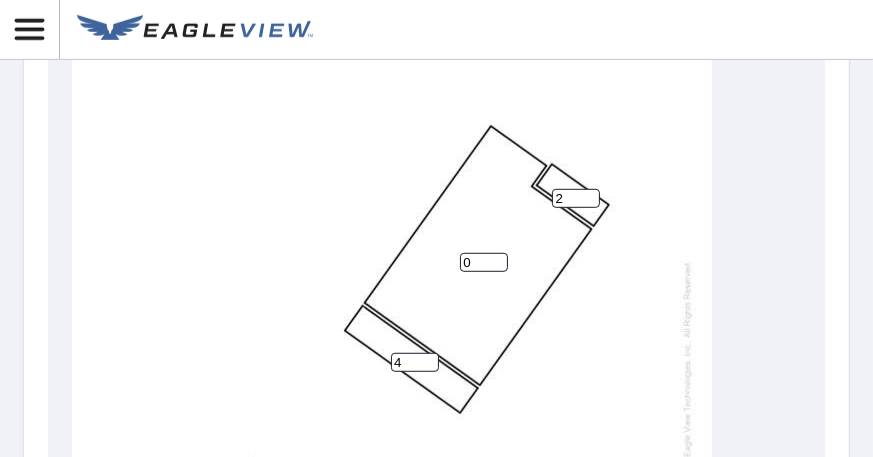 click on "2" at bounding box center (576, 198) 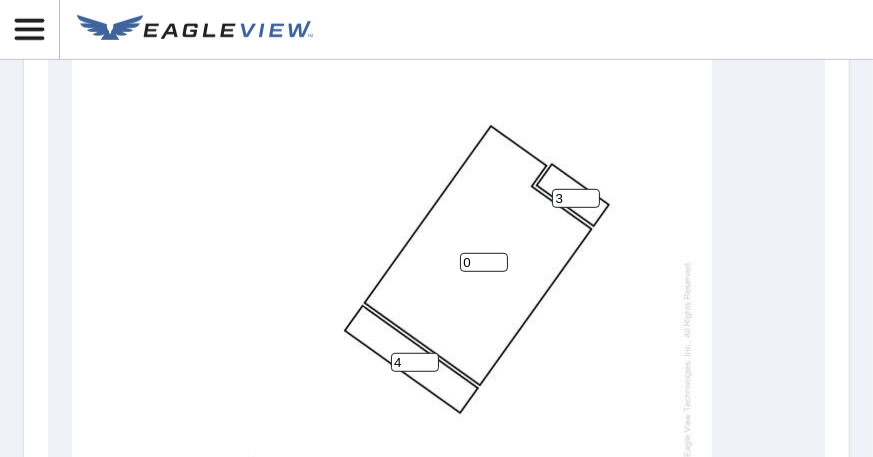 click on "3" at bounding box center (576, 198) 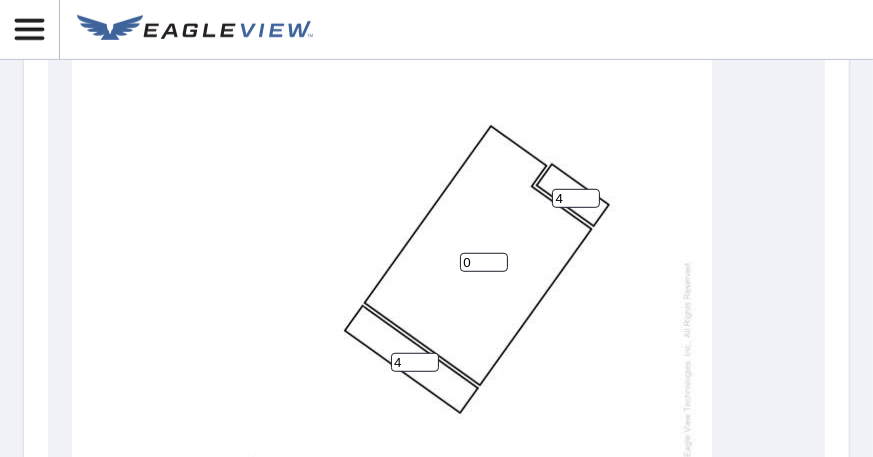 type on "4" 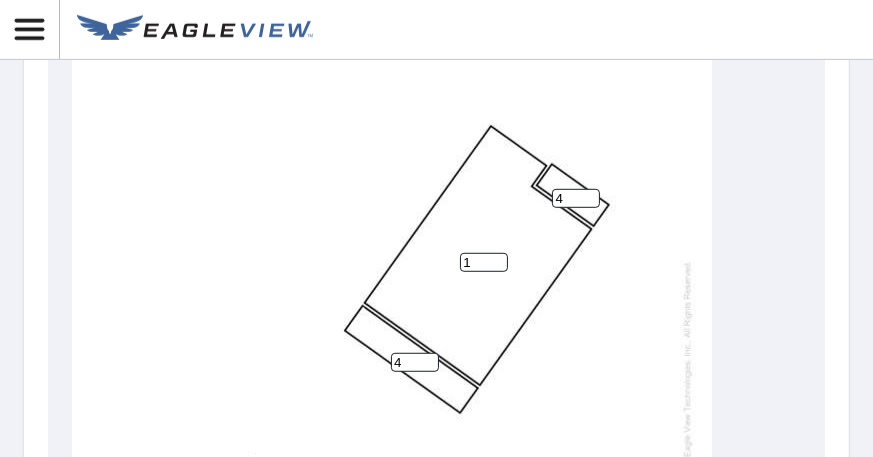 type on "1" 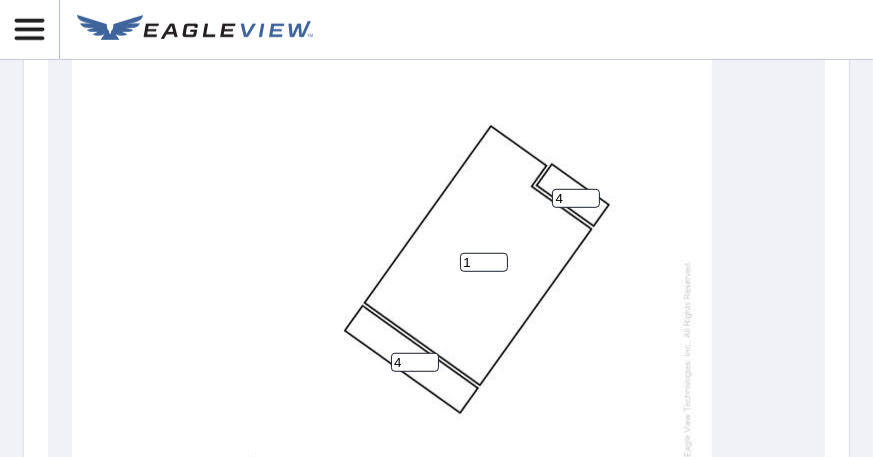 click on "1" at bounding box center (484, 262) 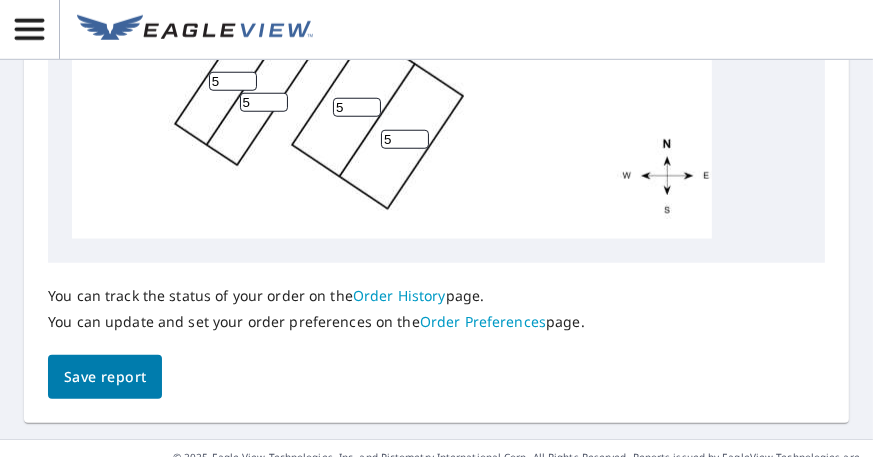 scroll, scrollTop: 1449, scrollLeft: 0, axis: vertical 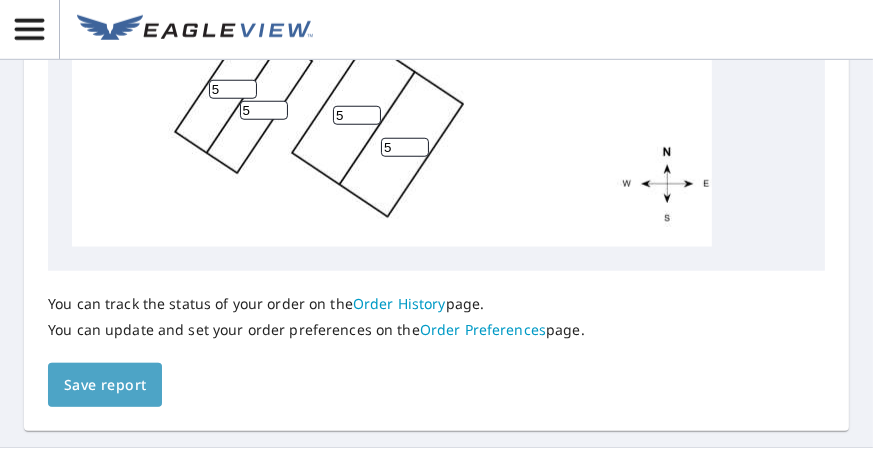 click on "Save report" at bounding box center (105, 385) 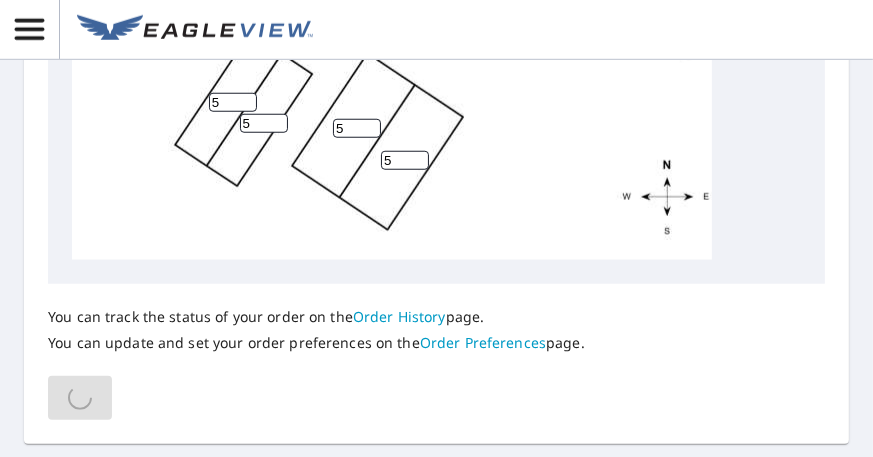 scroll, scrollTop: 1432, scrollLeft: 0, axis: vertical 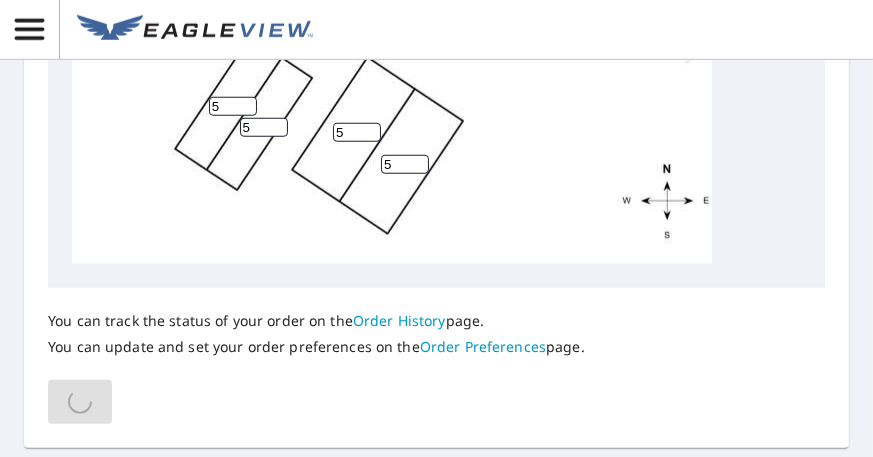 click on "Report Details View and edit your report information below. Report Type AA2D Report ID 66693565 Report Date [DATE], [TIME] Planes 7 Address [NUMBER] [STREET] [CITY], [STATE] [ZIP] Edit Pitches Assign pitch to all planes ​ Apply 1 5 5 5 5 4 4 You can track the status of your order on the Order History page. You can update and set your order preferences on the Order Preferences page. Terms of Use | Privacy Policy © 2025 Eagle View Technologies, Inc. and Pictometry International Corp. All Rights Reserved. Reports issued by EagleView Technologies are covered by one or more international and U.S. patents and pending applications, including U.S. Patent Nos. 8,078,436; 8,145,578; 8,170,840; 8,209,152; 8,515,125; 8,825,454; 9,135,737; 8,670,961; 9,514,568; 8,818,770; 8,542,880; 9,244,589; 9,329,749; 8,938,090 and 9,183,538. Other Patents Pending." at bounding box center [436, 228] 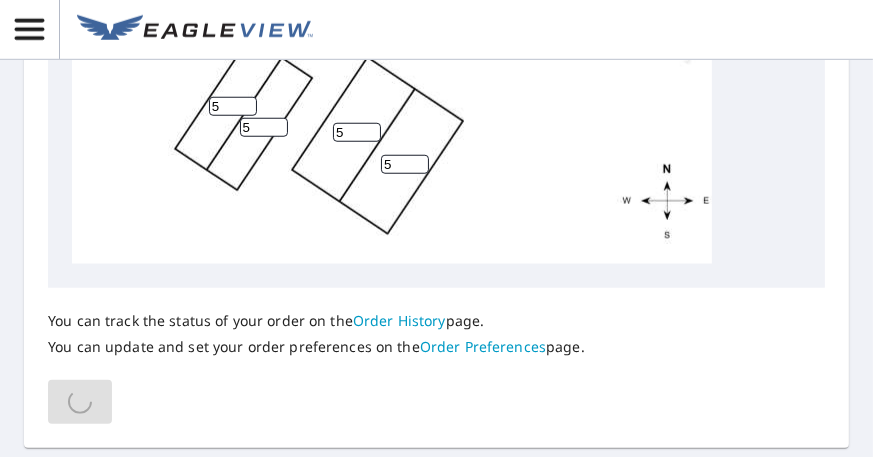 drag, startPoint x: 535, startPoint y: 321, endPoint x: 535, endPoint y: 287, distance: 34 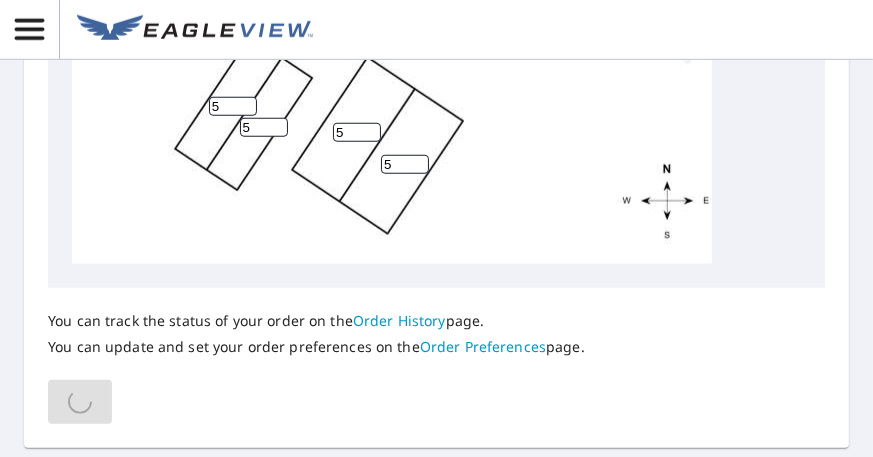 click on "Report Details View and edit your report information below. Report Type AA2D Report ID 66693565 Report Date [DATE], [TIME] Planes 7 Address [NUMBER] [STREET] [CITY], [STATE] [ZIP] Edit Pitches Assign pitch to all planes ​ Apply 1 5 5 5 5 4 4 You can track the status of your order on the Order History page. You can update and set your order preferences on the Order Preferences page." at bounding box center [436, -454] 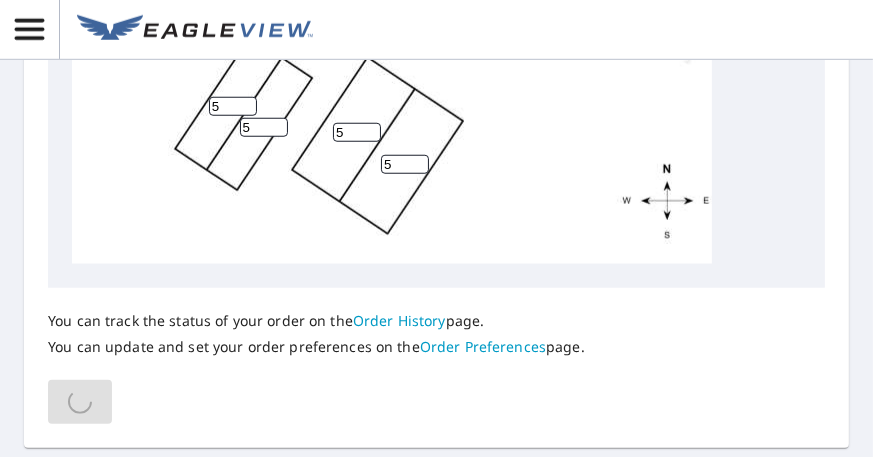 click on "Edit Pitches Assign pitch to all planes ​ Apply 1 5 5 5 5 4 4" at bounding box center [436, -151] 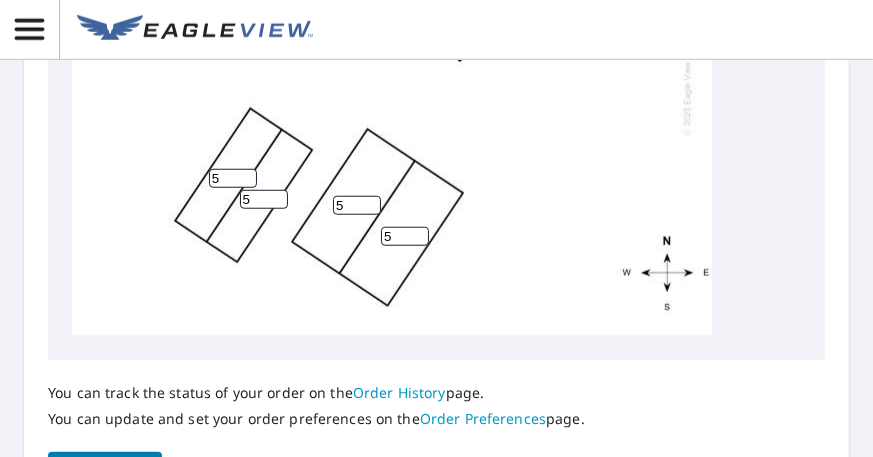 scroll, scrollTop: 1504, scrollLeft: 0, axis: vertical 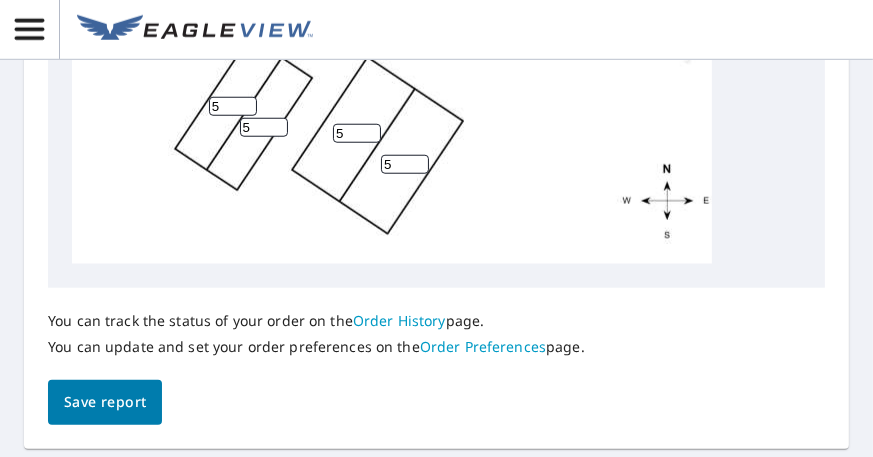 click on "Save report" at bounding box center (105, 402) 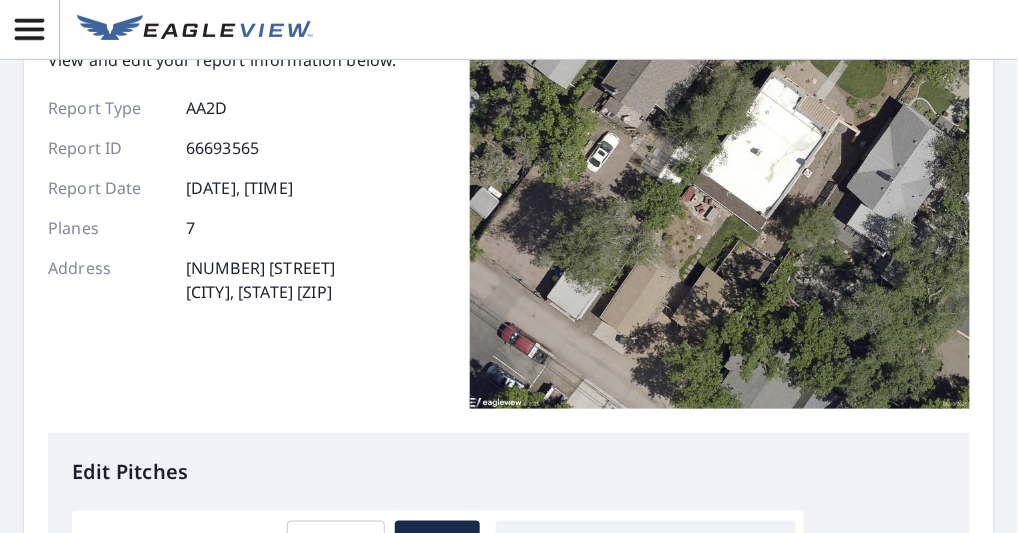 scroll, scrollTop: 0, scrollLeft: 0, axis: both 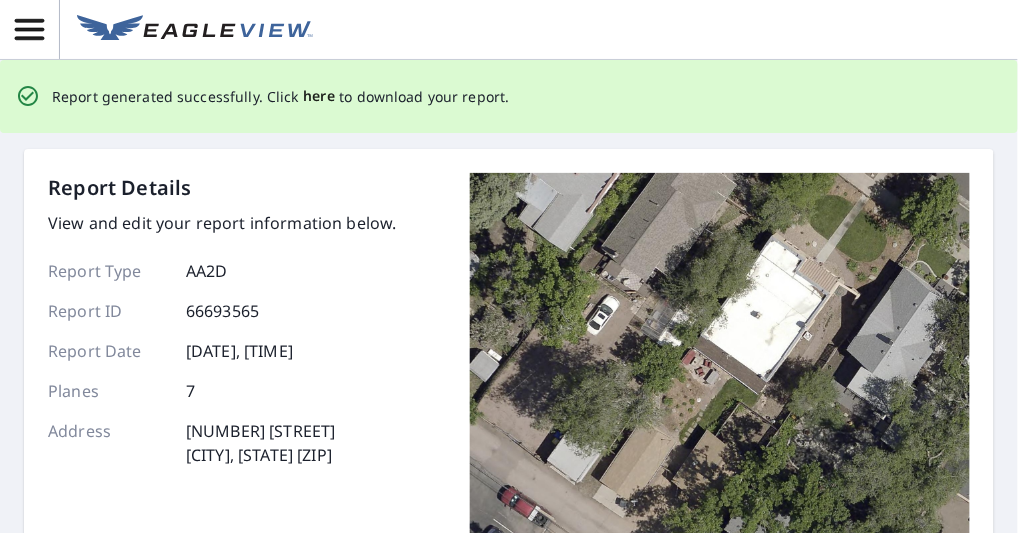 click on "here" at bounding box center [319, 96] 